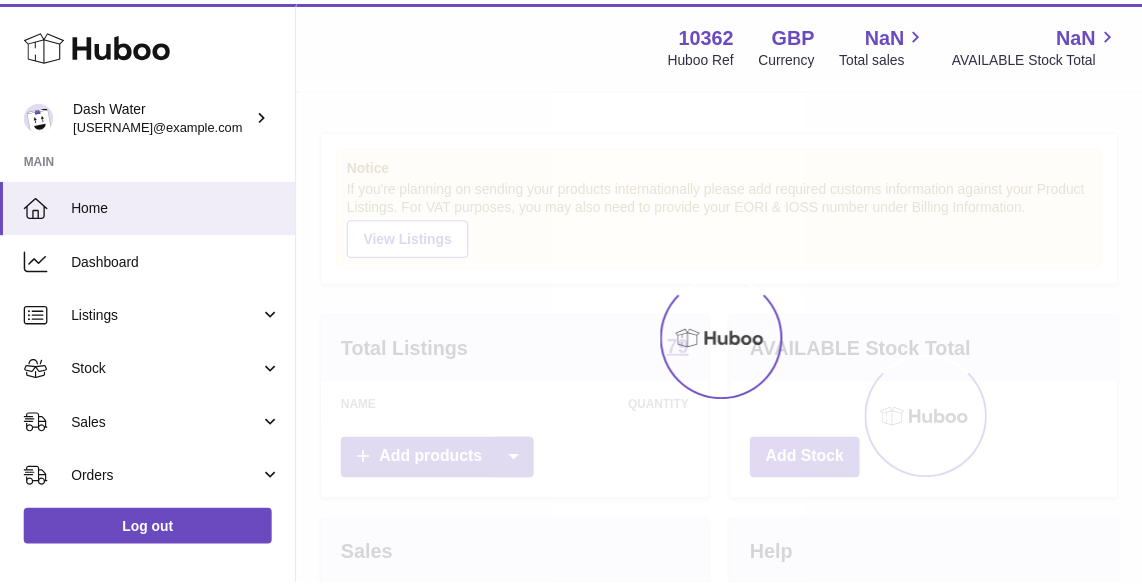 scroll, scrollTop: 0, scrollLeft: 0, axis: both 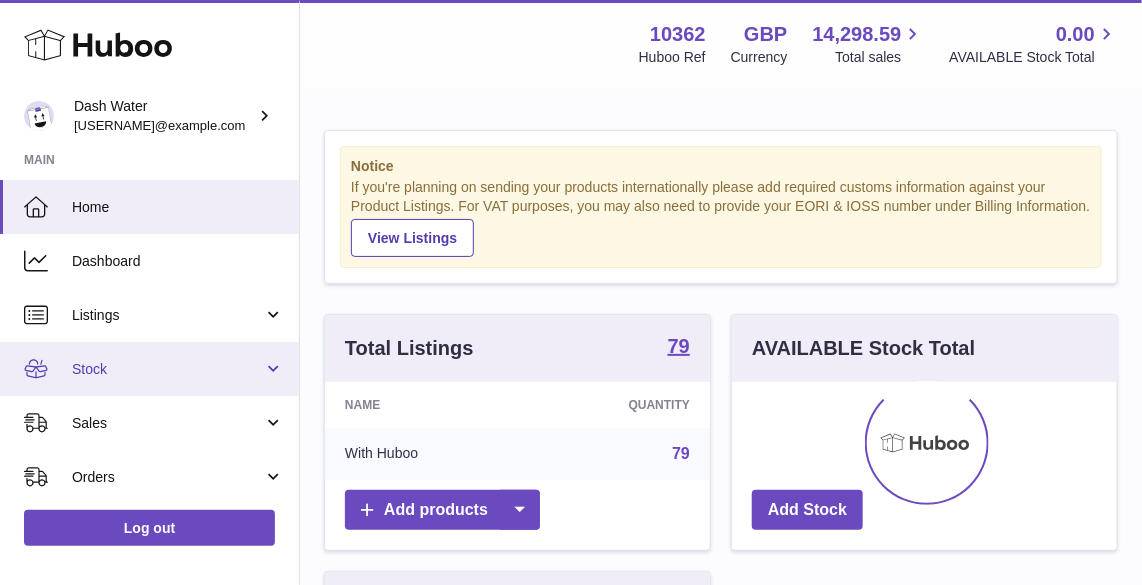 click on "Stock" at bounding box center [167, 369] 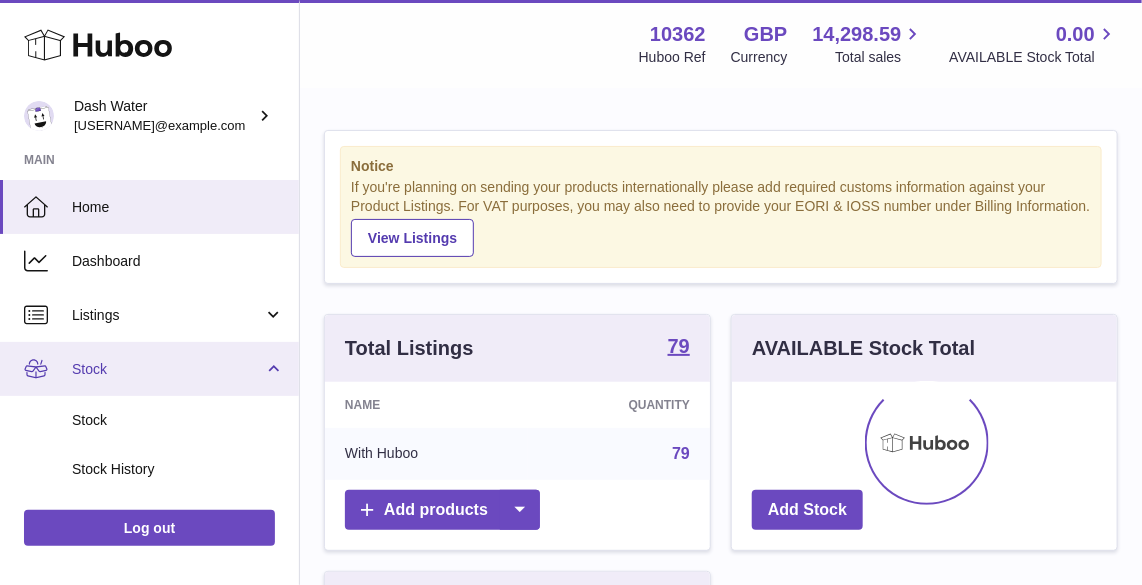 click on "Stock" at bounding box center [167, 369] 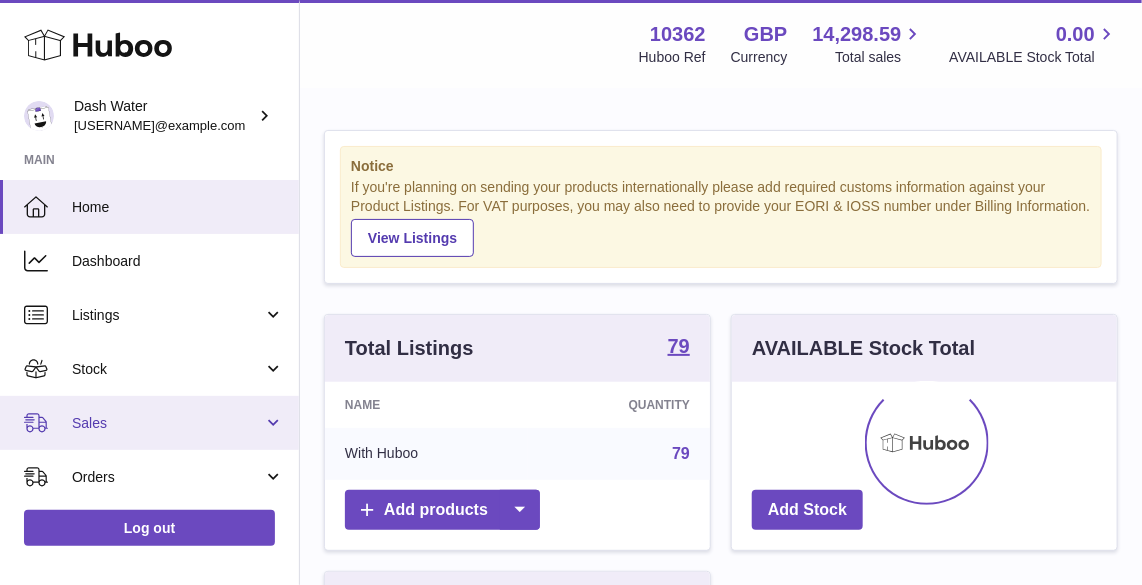 click on "Sales" at bounding box center (167, 423) 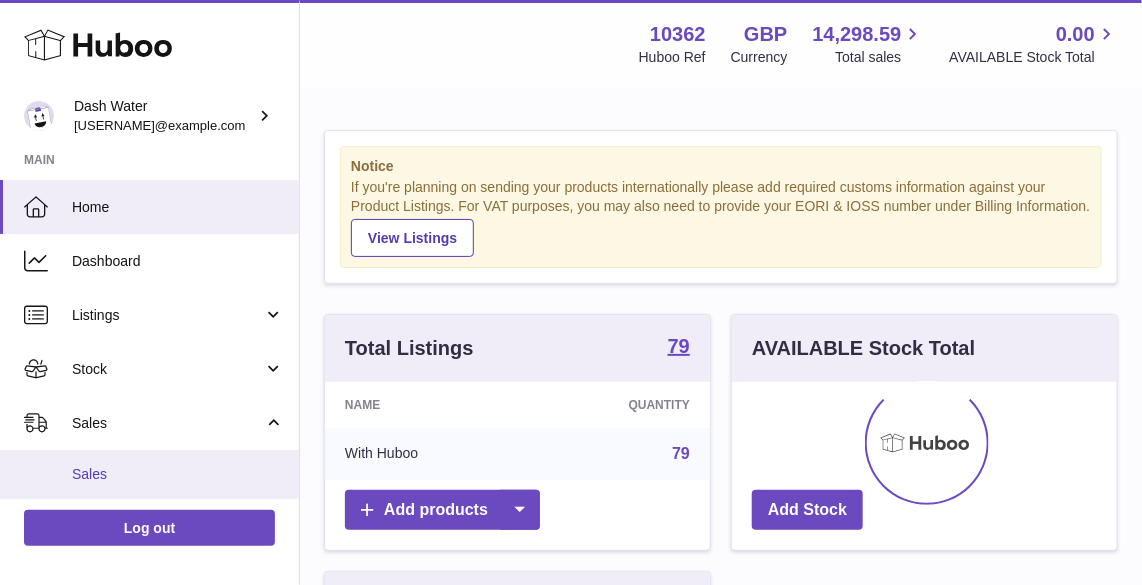 scroll, scrollTop: 90, scrollLeft: 0, axis: vertical 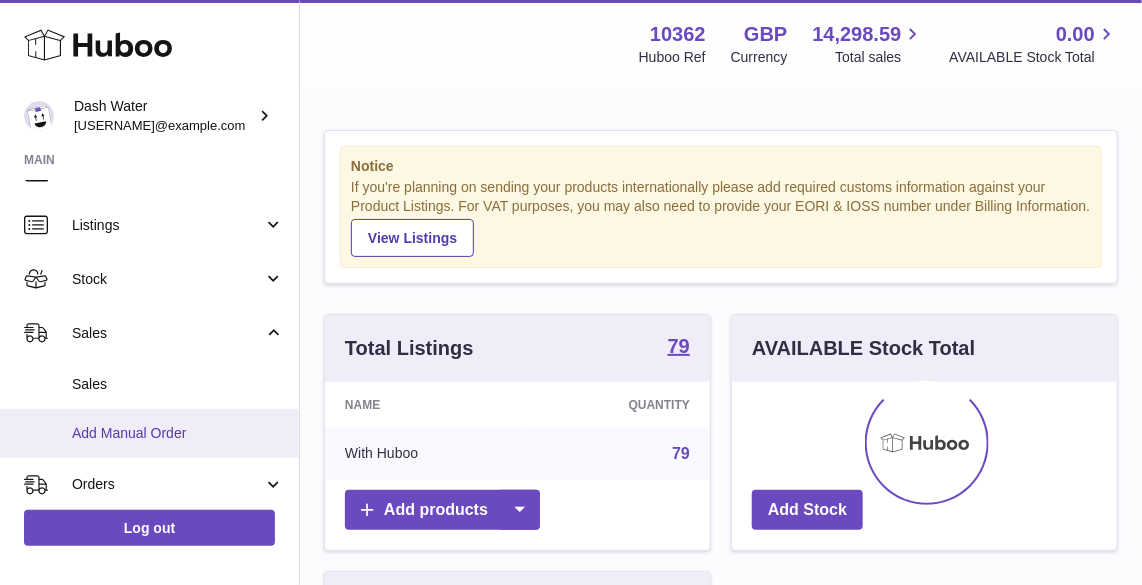 click on "Add Manual Order" at bounding box center [178, 433] 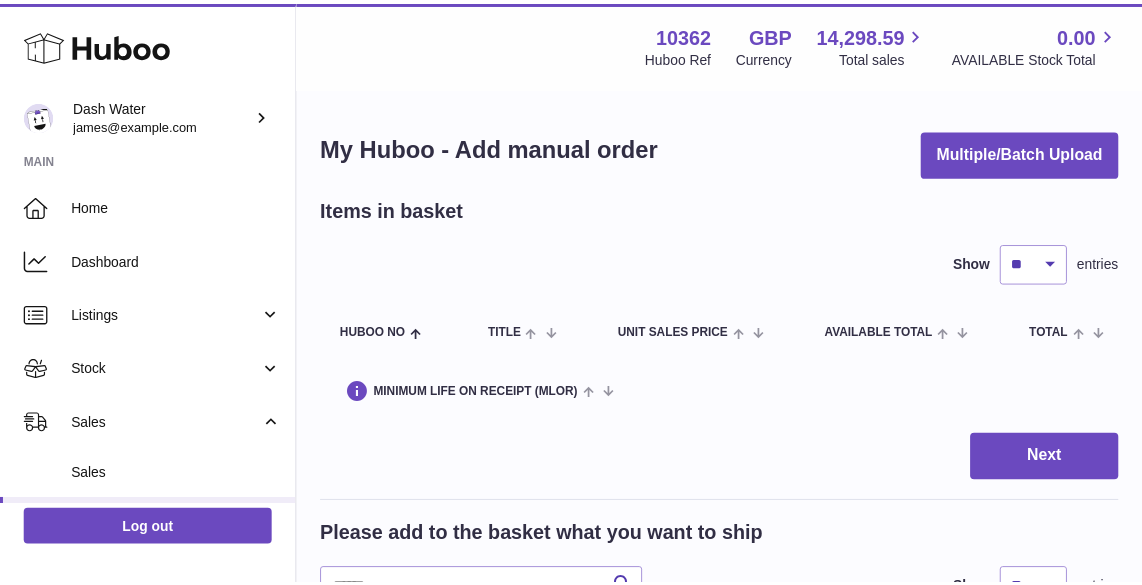 scroll, scrollTop: 0, scrollLeft: 0, axis: both 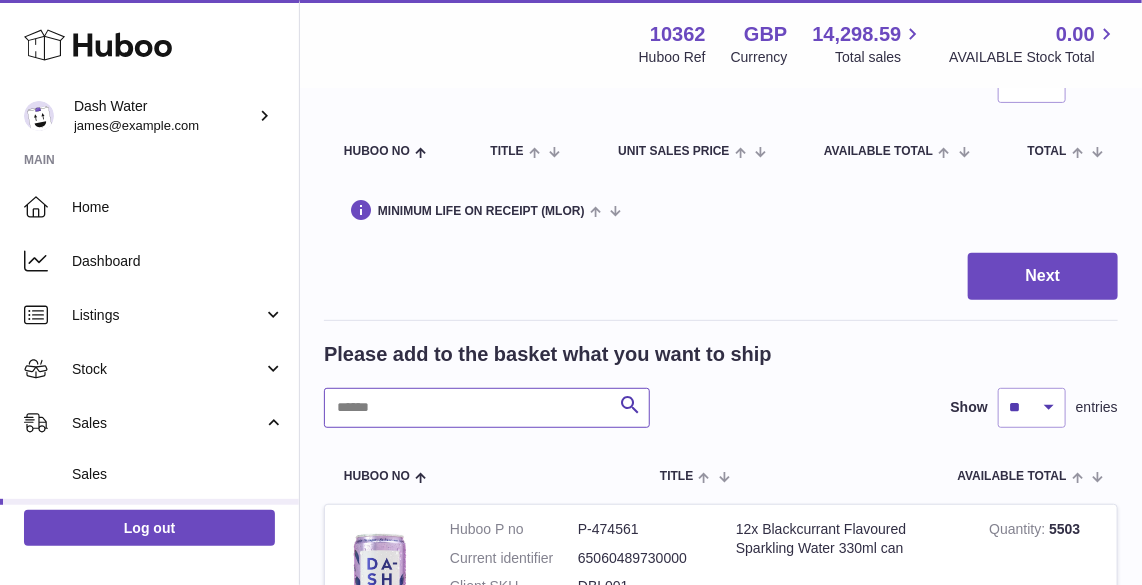 click at bounding box center [487, 408] 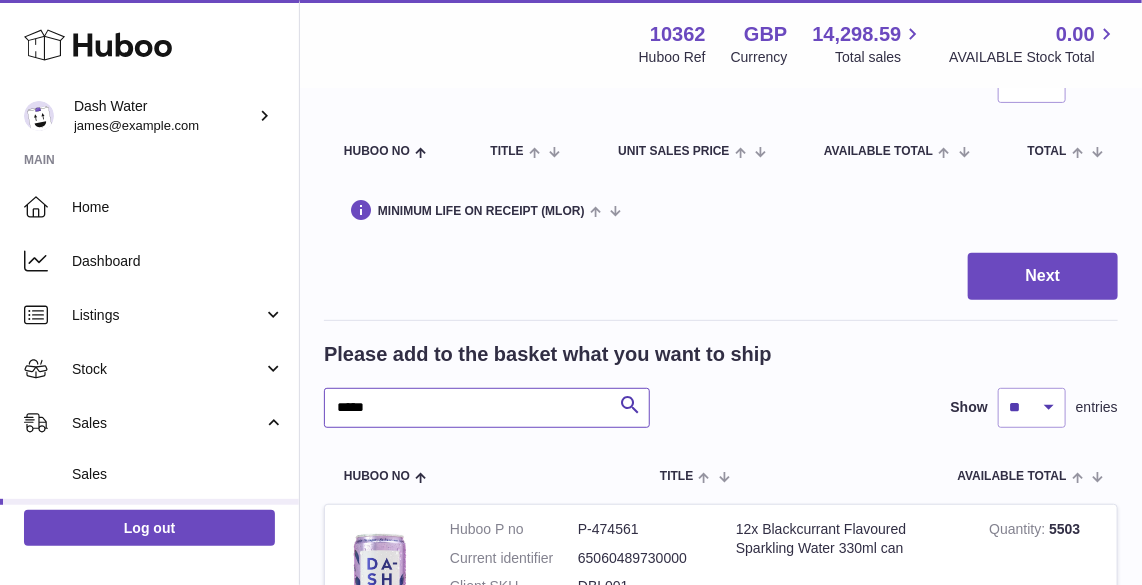 type on "*****" 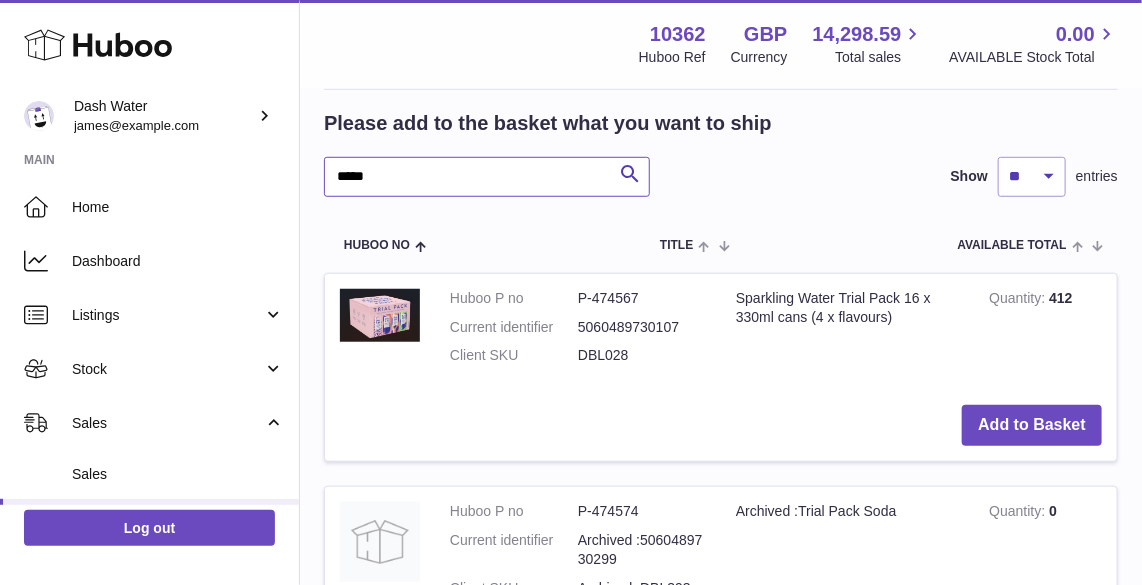 scroll, scrollTop: 545, scrollLeft: 0, axis: vertical 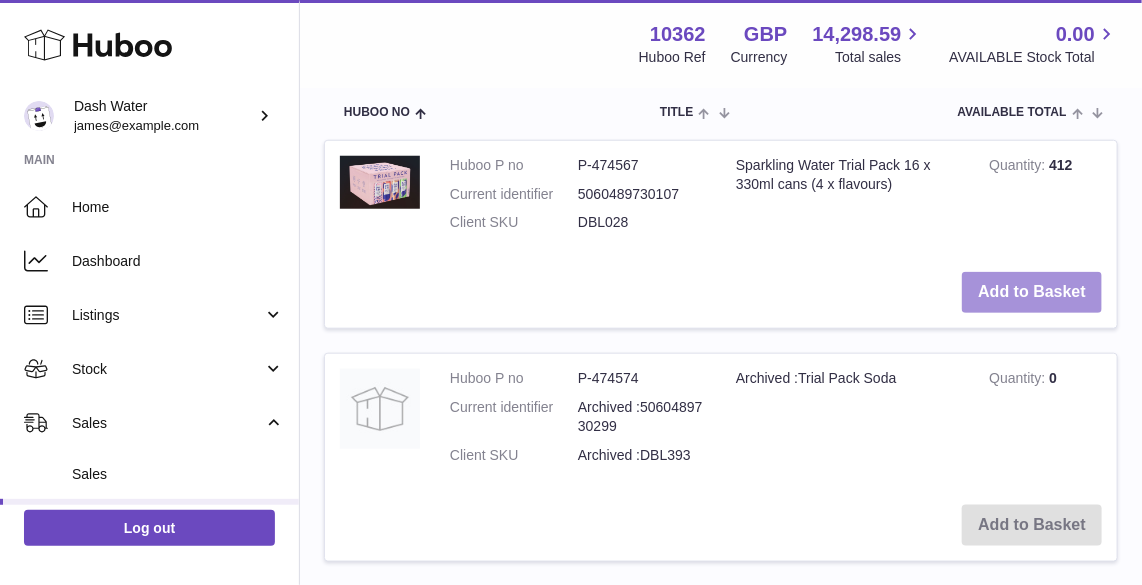 click on "Add to Basket" at bounding box center [1032, 292] 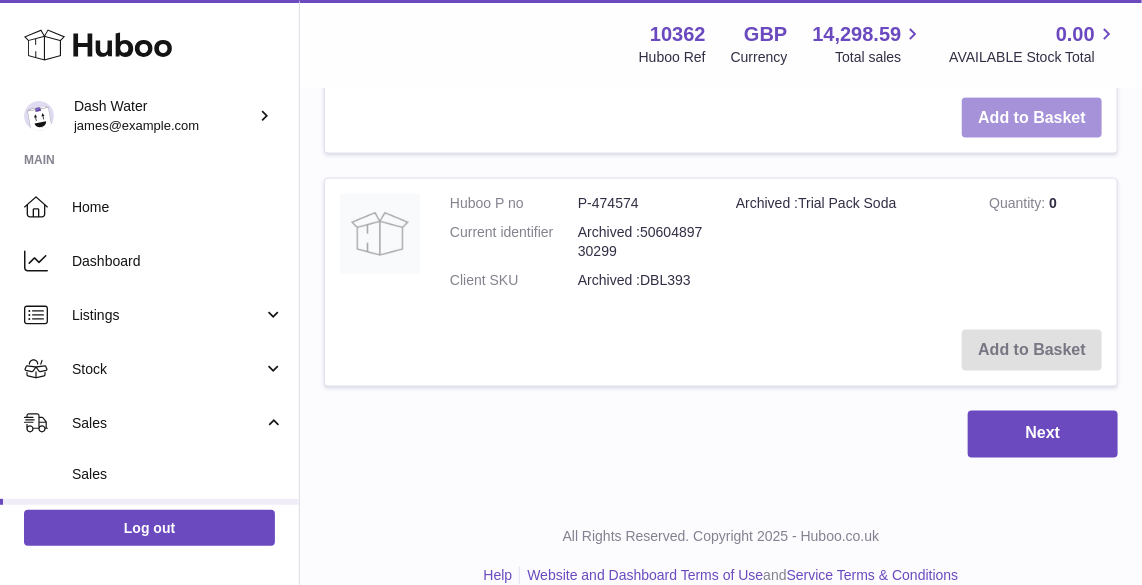 scroll, scrollTop: 990, scrollLeft: 0, axis: vertical 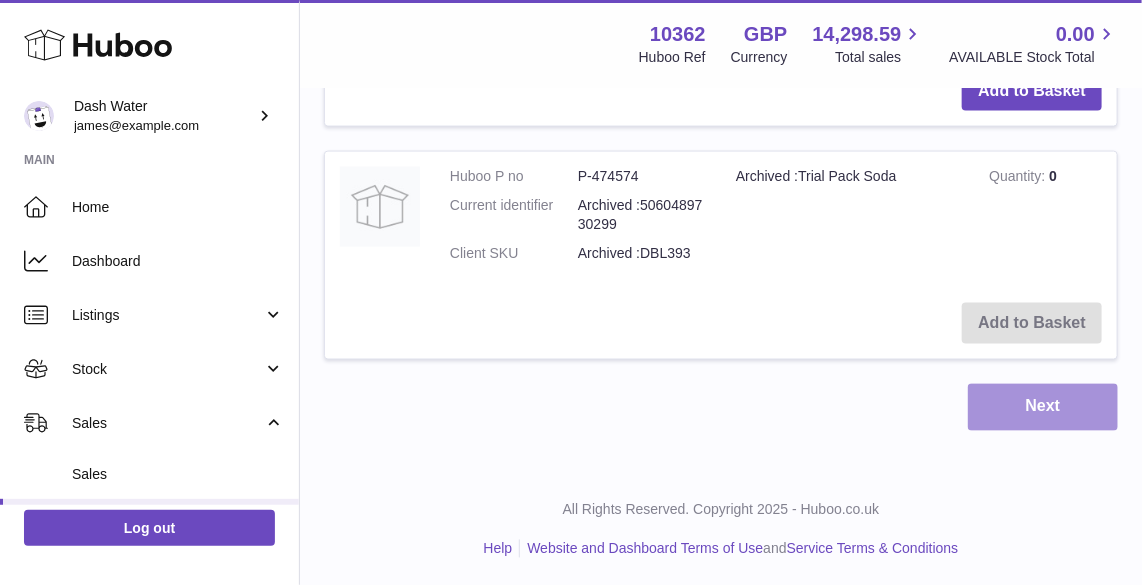 click on "Next" at bounding box center [1043, 407] 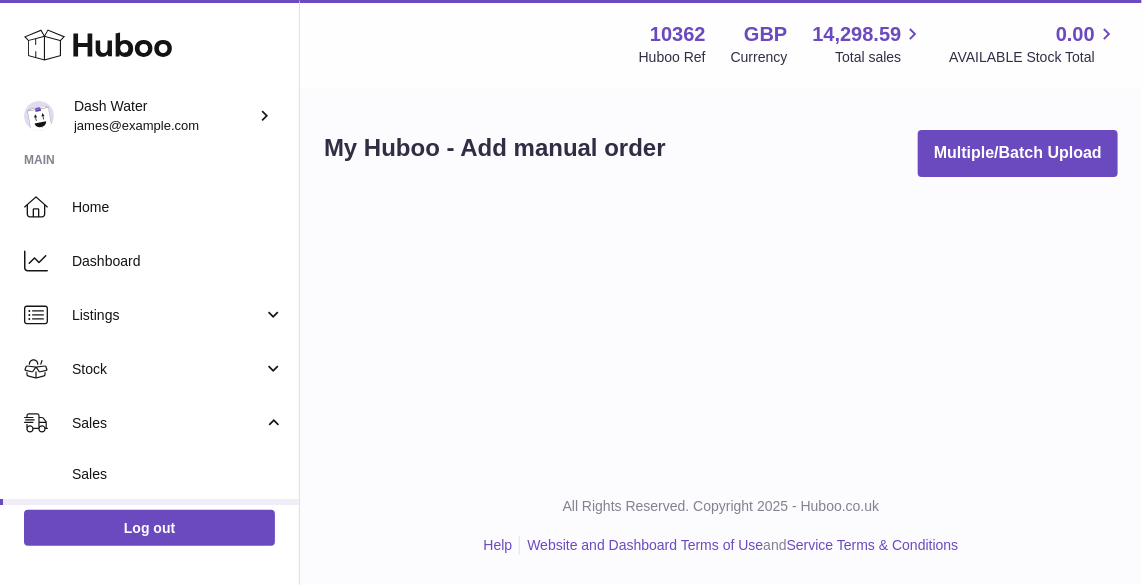 scroll, scrollTop: 0, scrollLeft: 0, axis: both 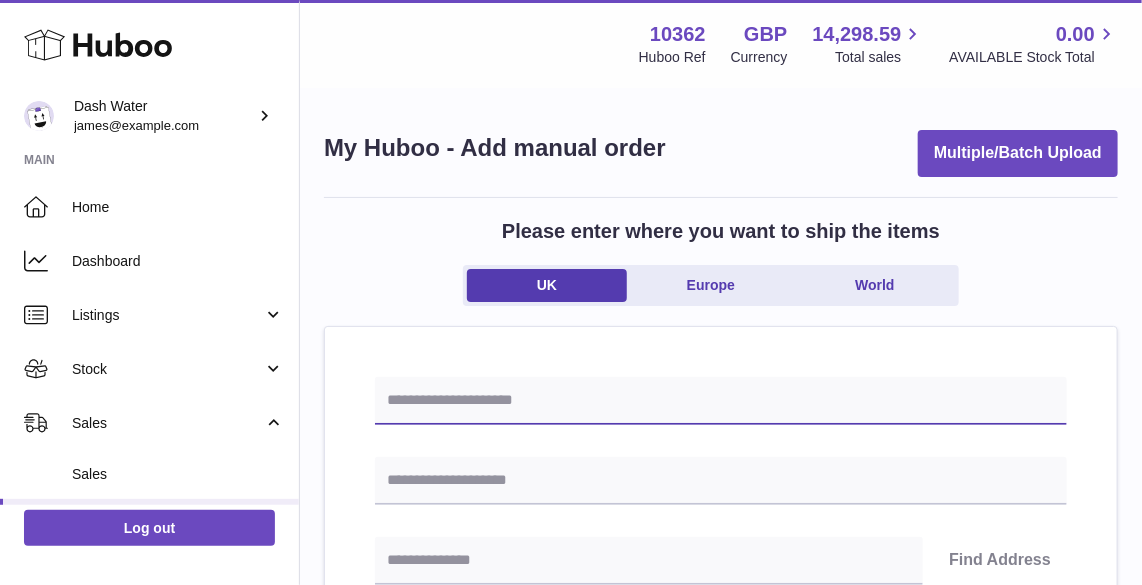 click at bounding box center [721, 401] 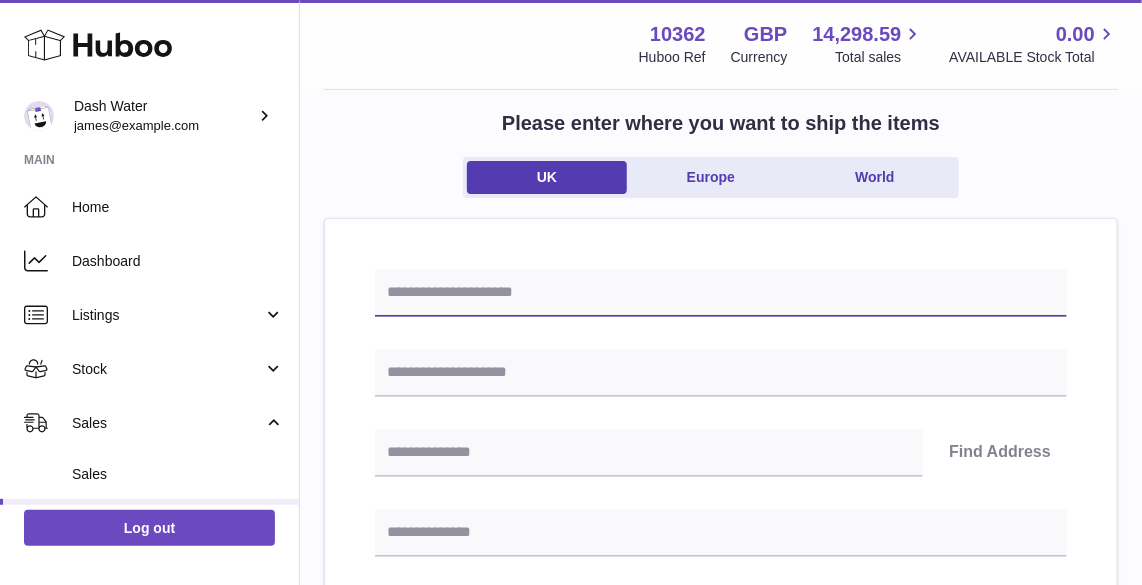 scroll, scrollTop: 109, scrollLeft: 0, axis: vertical 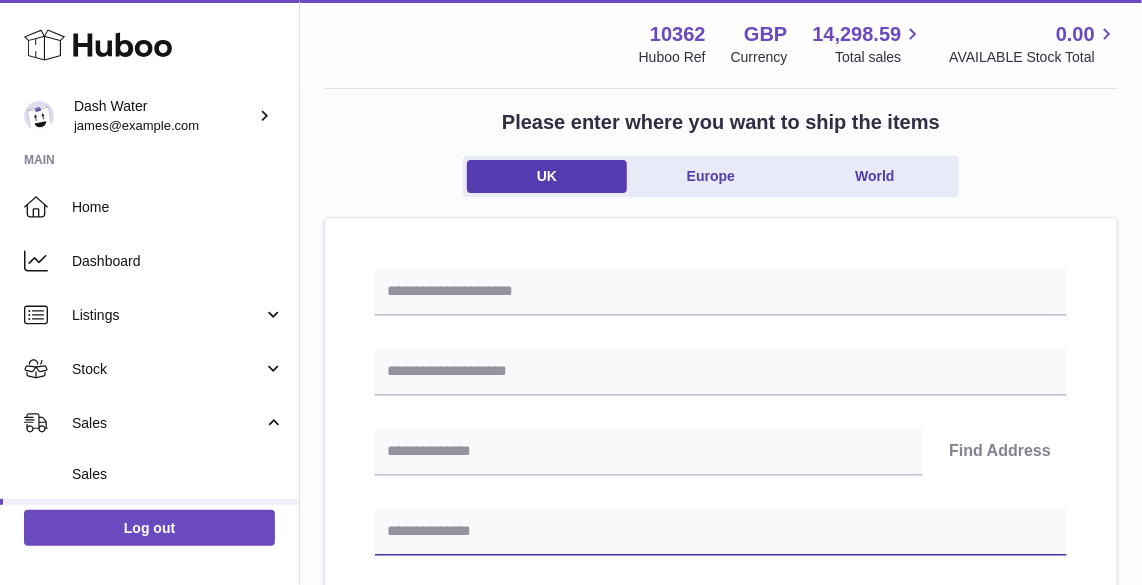 click at bounding box center [721, 532] 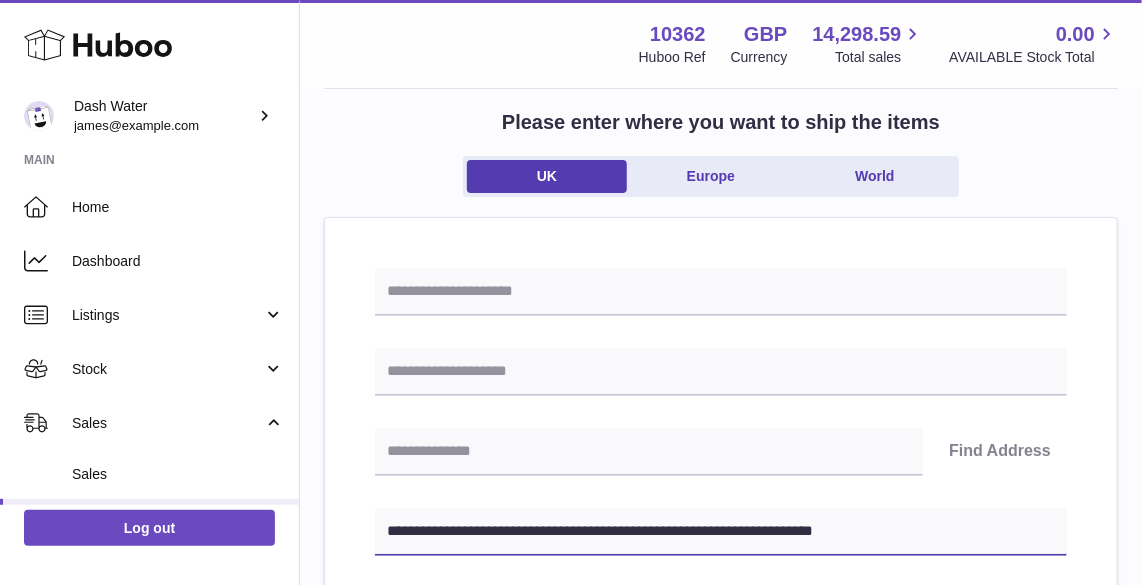 type on "**********" 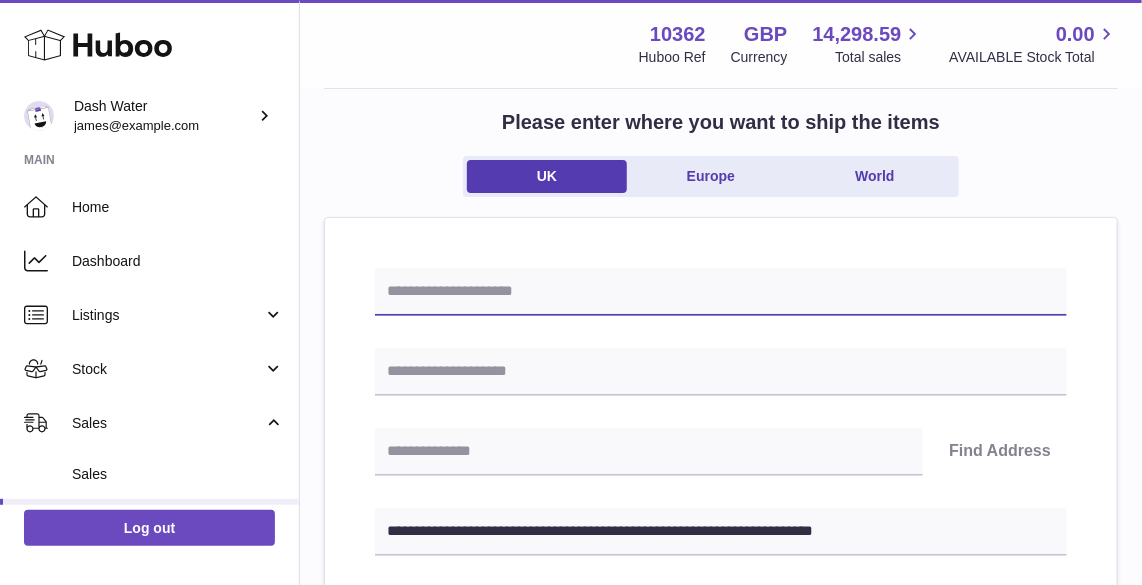 click at bounding box center (721, 292) 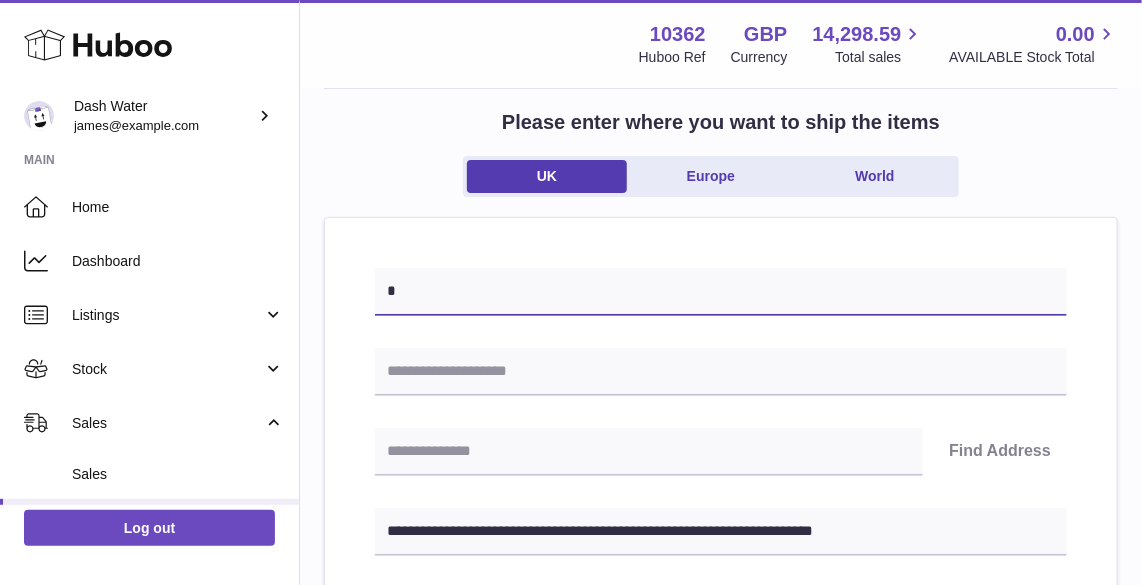 type on "*" 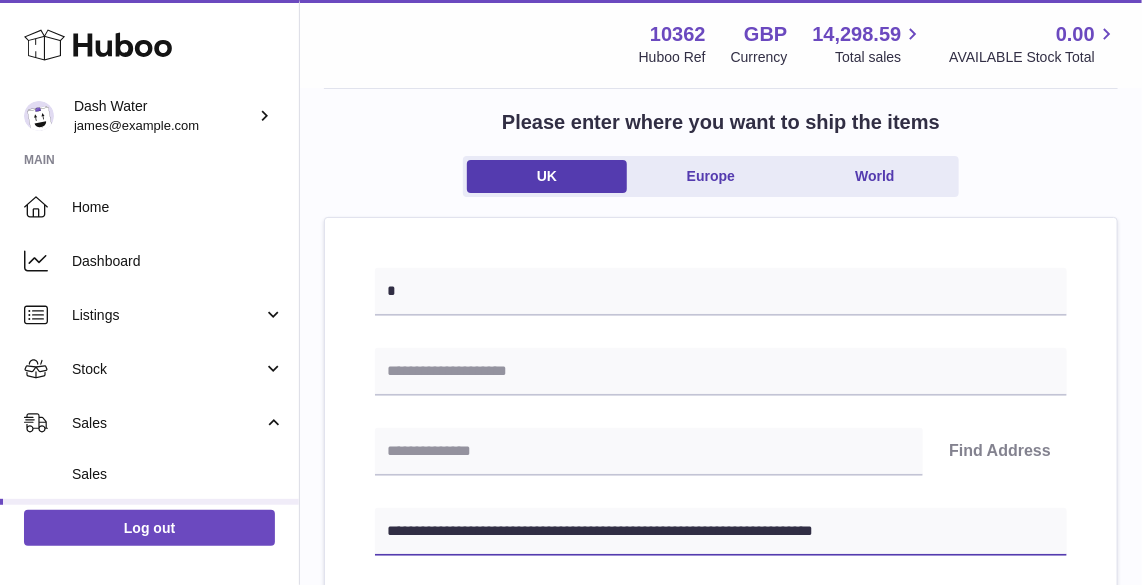 drag, startPoint x: 495, startPoint y: 531, endPoint x: 376, endPoint y: 532, distance: 119.0042 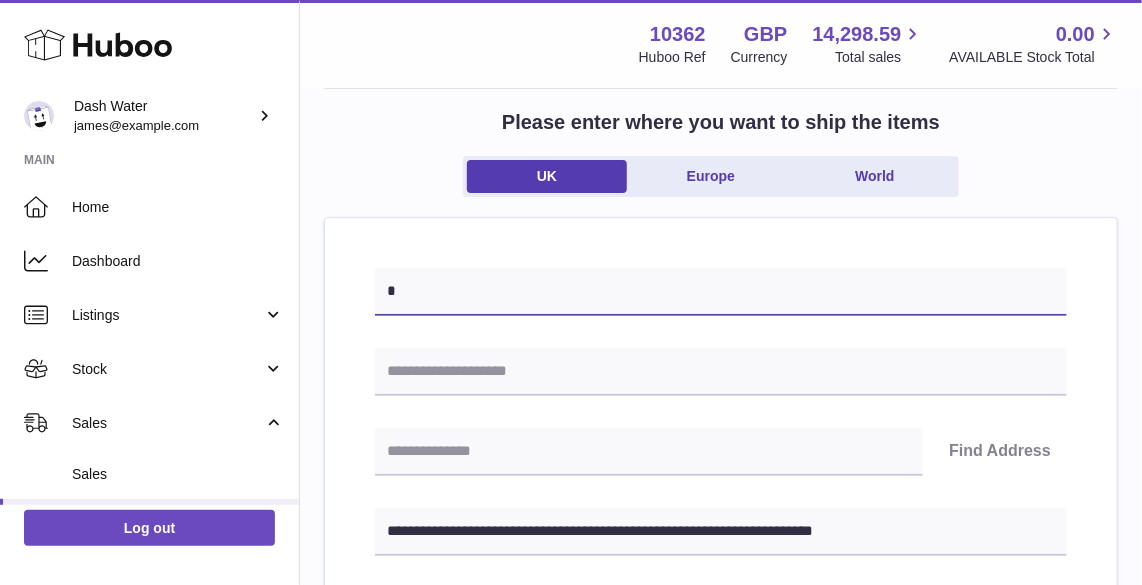 click on "*" at bounding box center (721, 292) 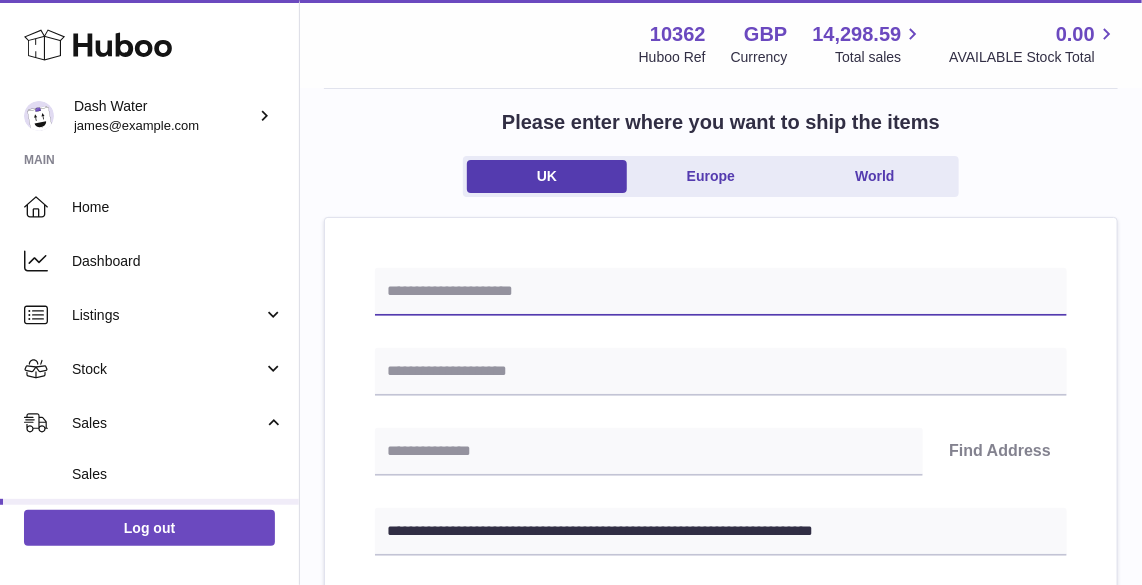 paste on "**********" 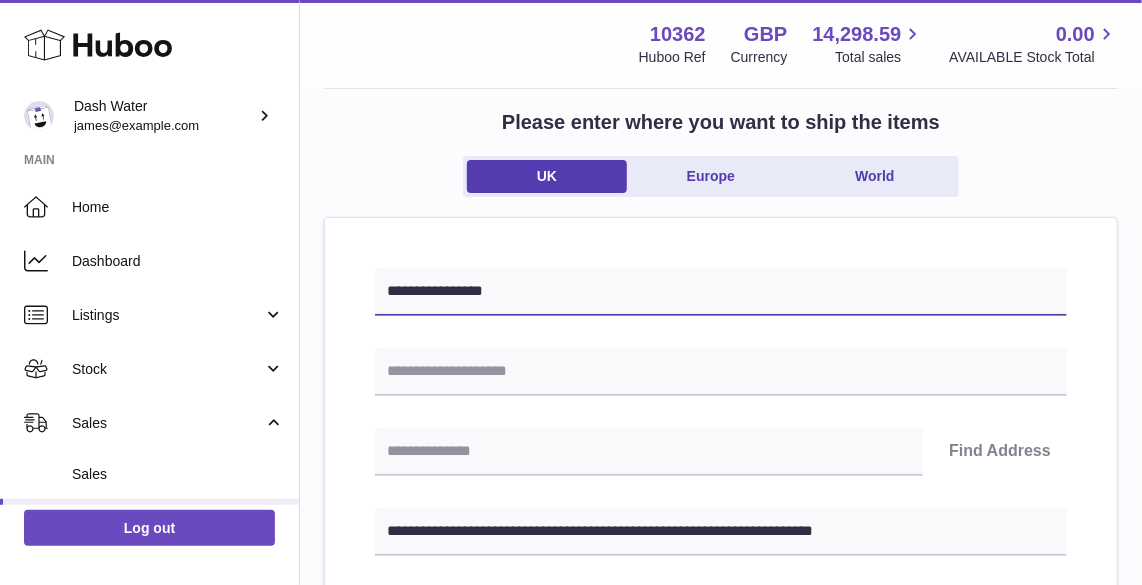 type on "**********" 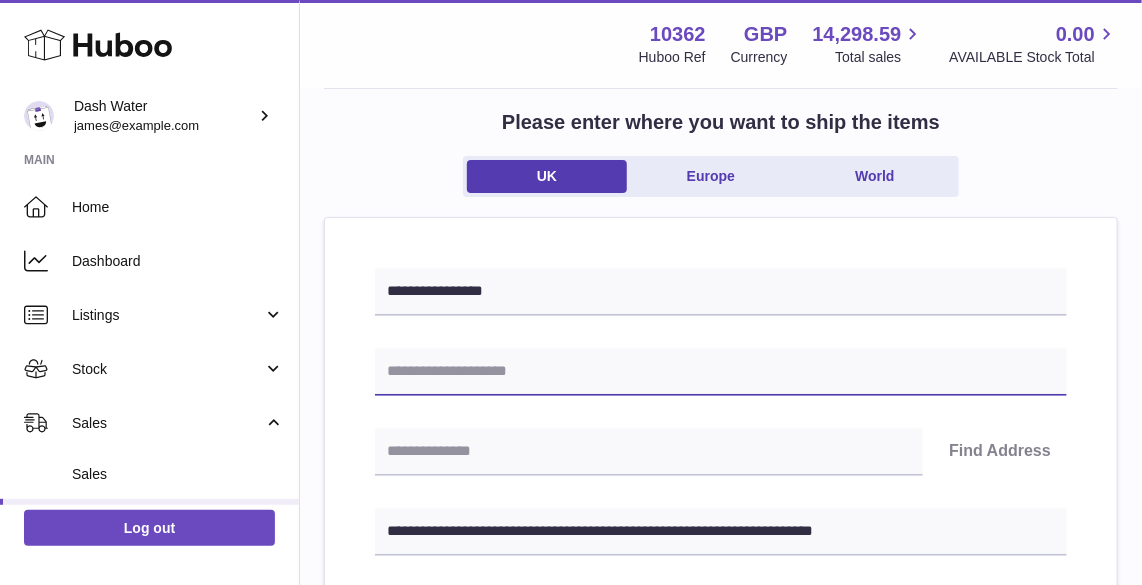click at bounding box center (721, 372) 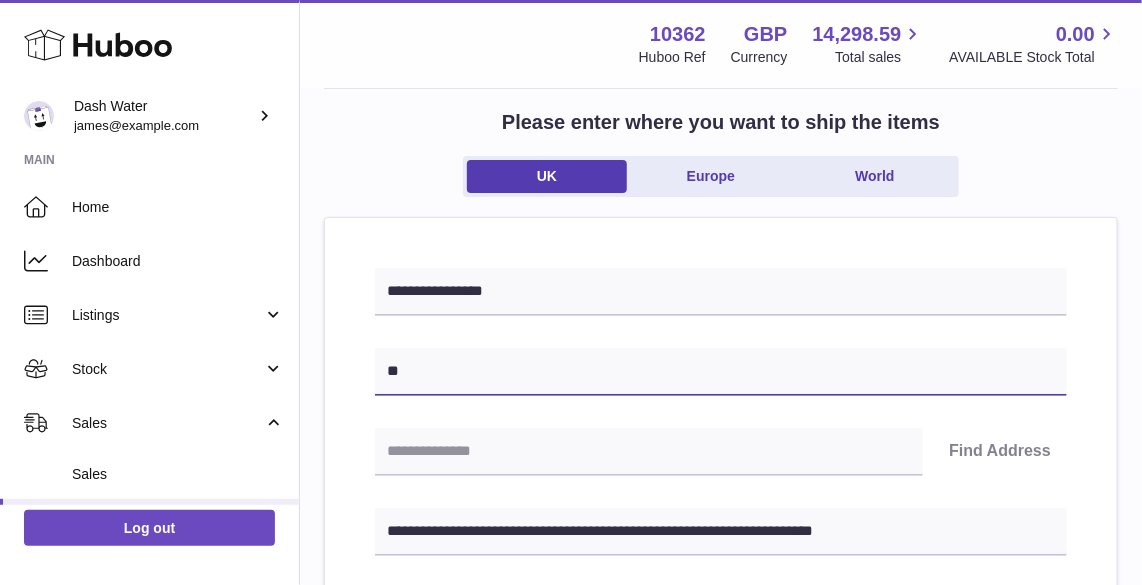 type on "*" 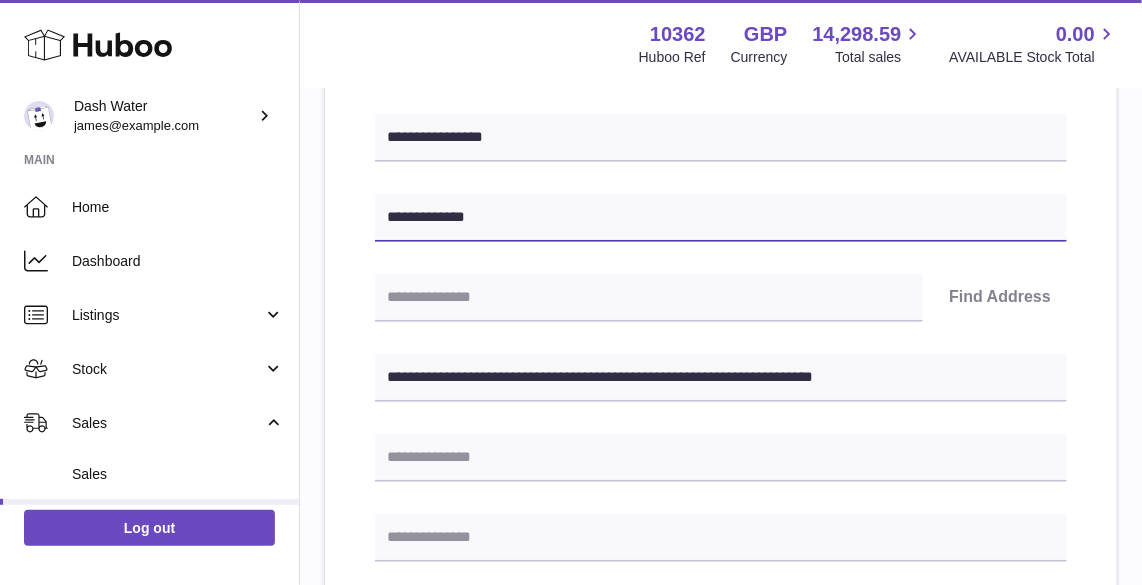 scroll, scrollTop: 266, scrollLeft: 0, axis: vertical 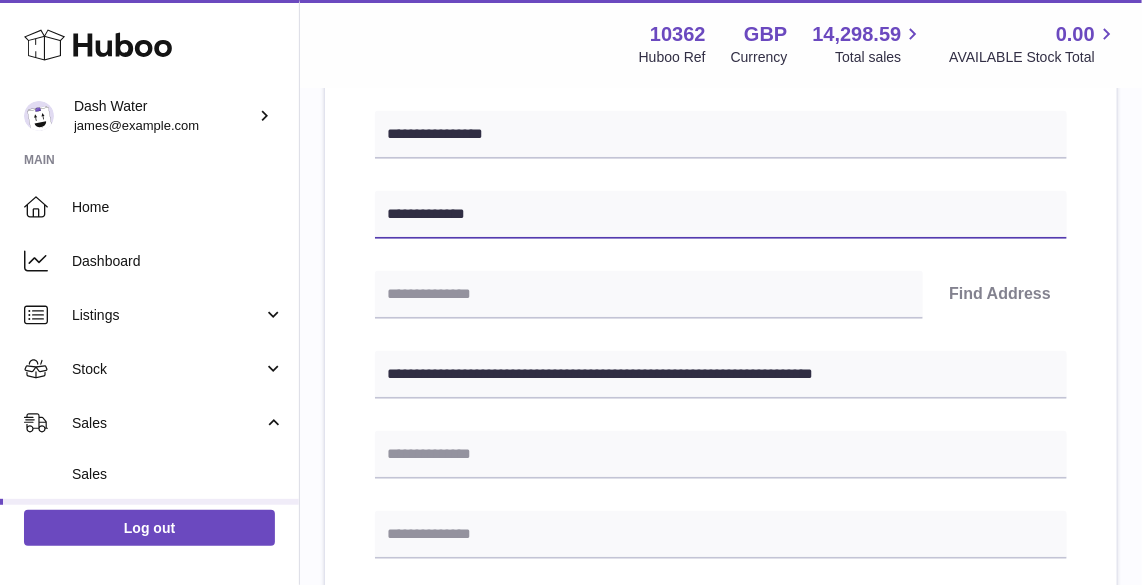 type on "**********" 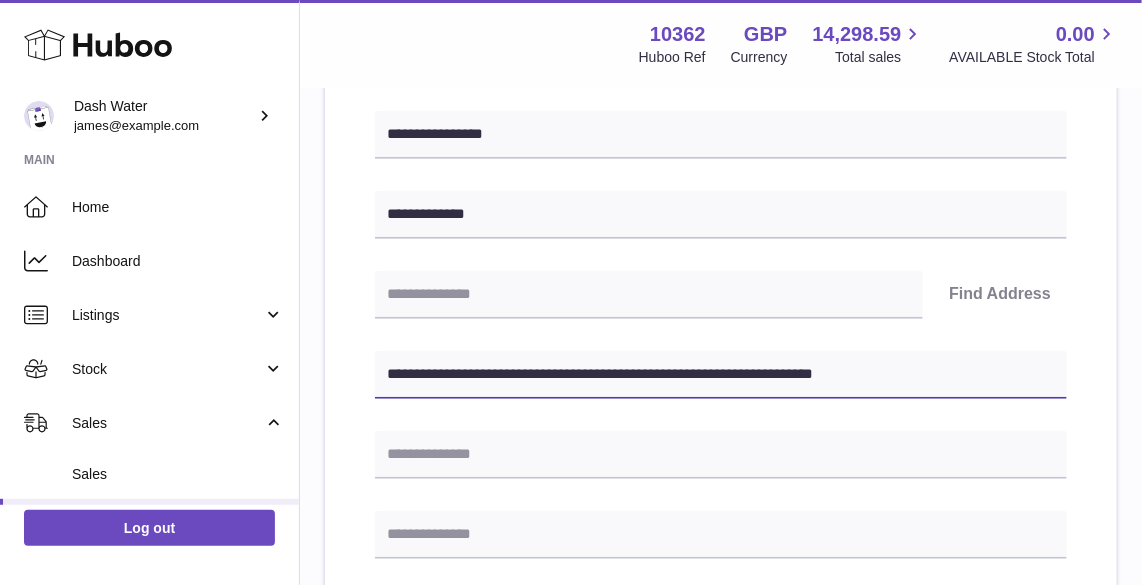 drag, startPoint x: 549, startPoint y: 374, endPoint x: 889, endPoint y: 388, distance: 340.28812 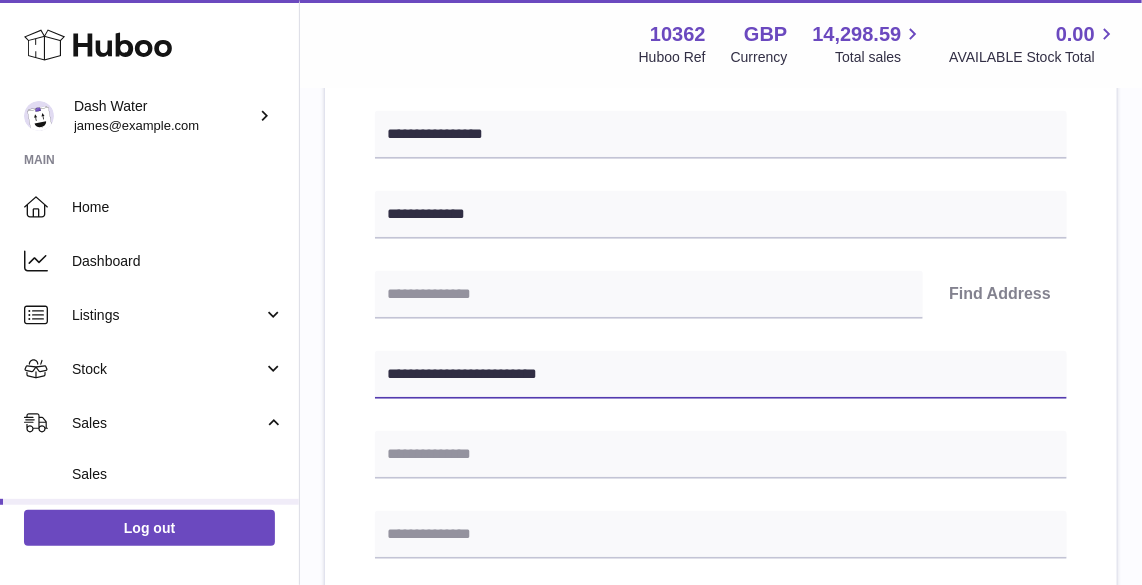type on "**********" 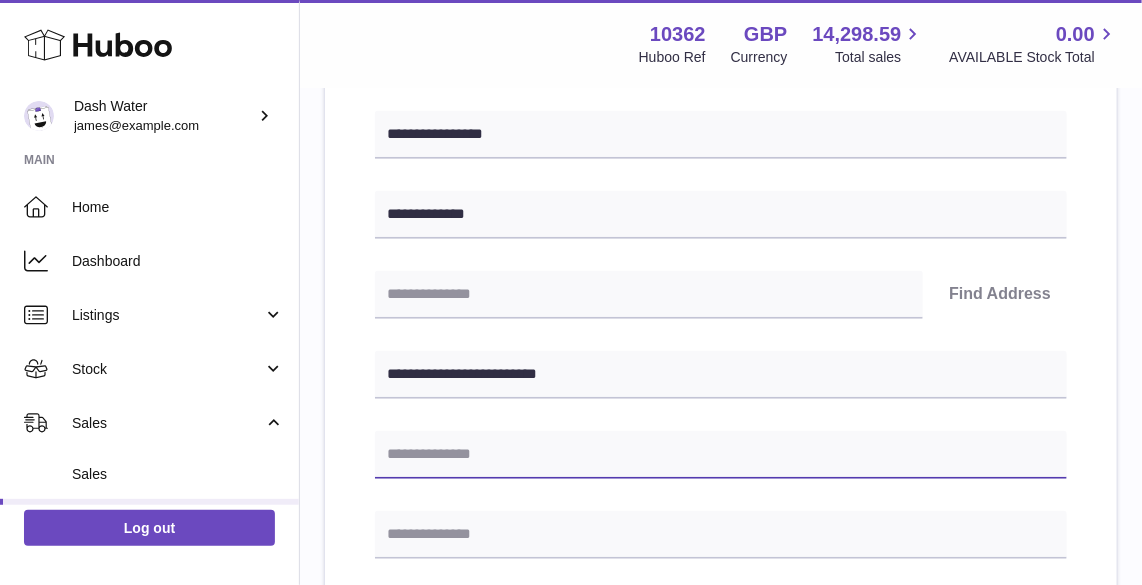 paste on "**********" 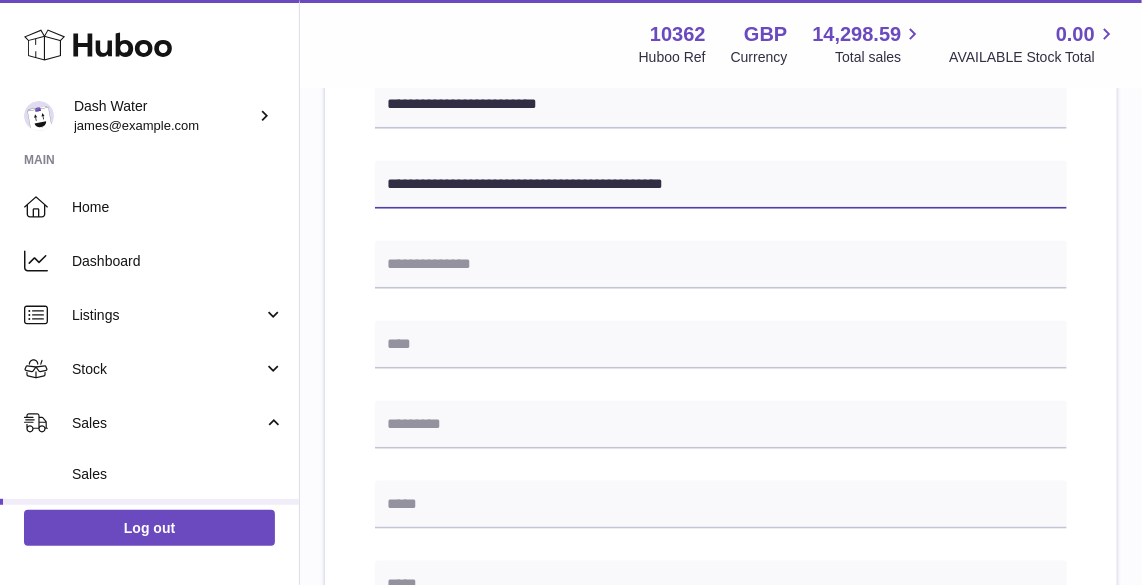 scroll, scrollTop: 539, scrollLeft: 0, axis: vertical 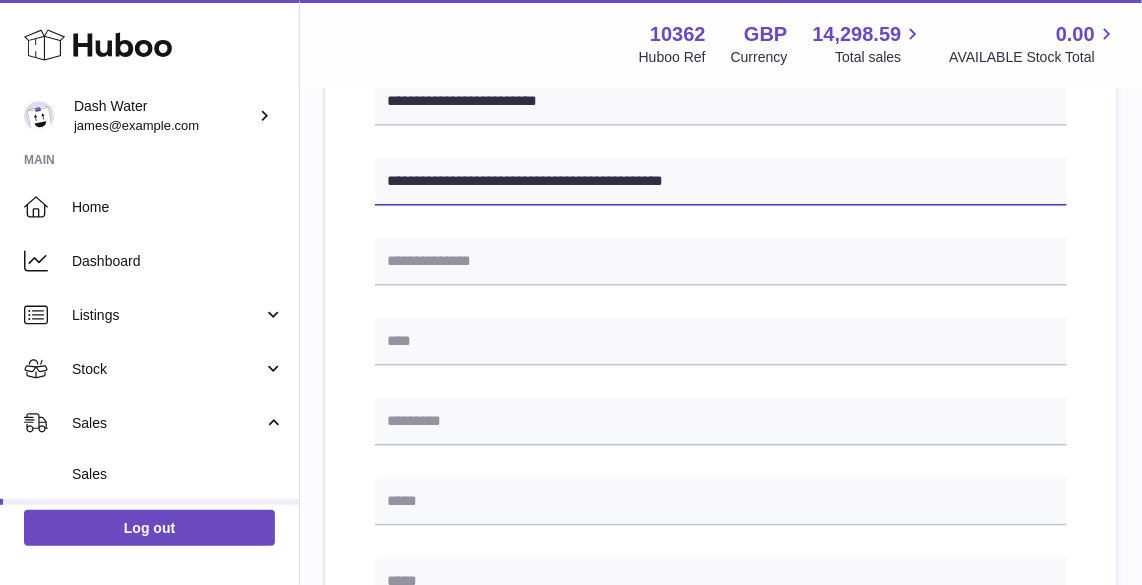 drag, startPoint x: 515, startPoint y: 181, endPoint x: 762, endPoint y: 181, distance: 247 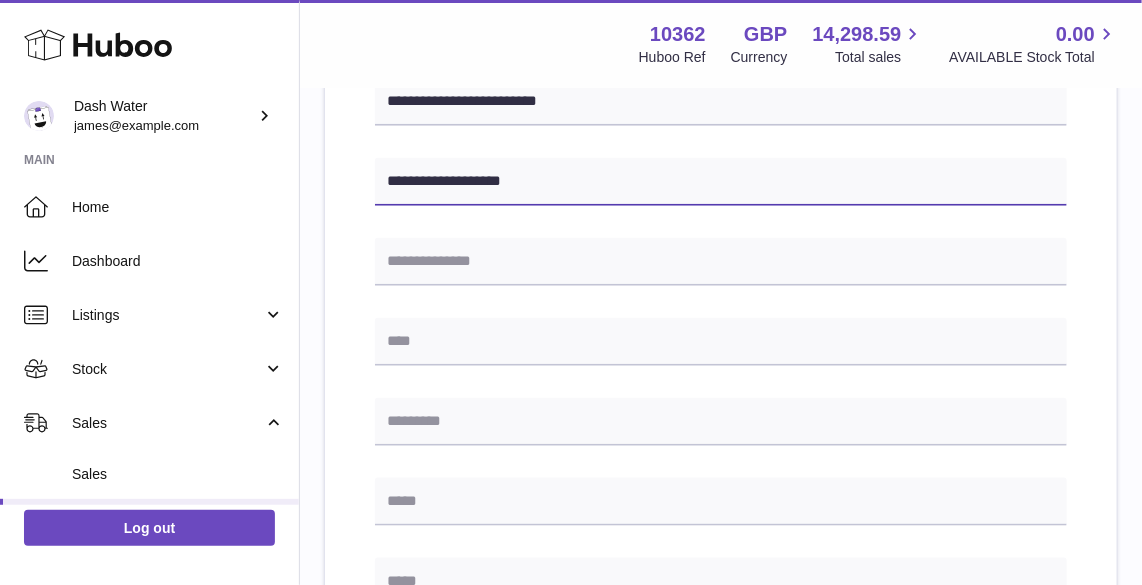 type on "**********" 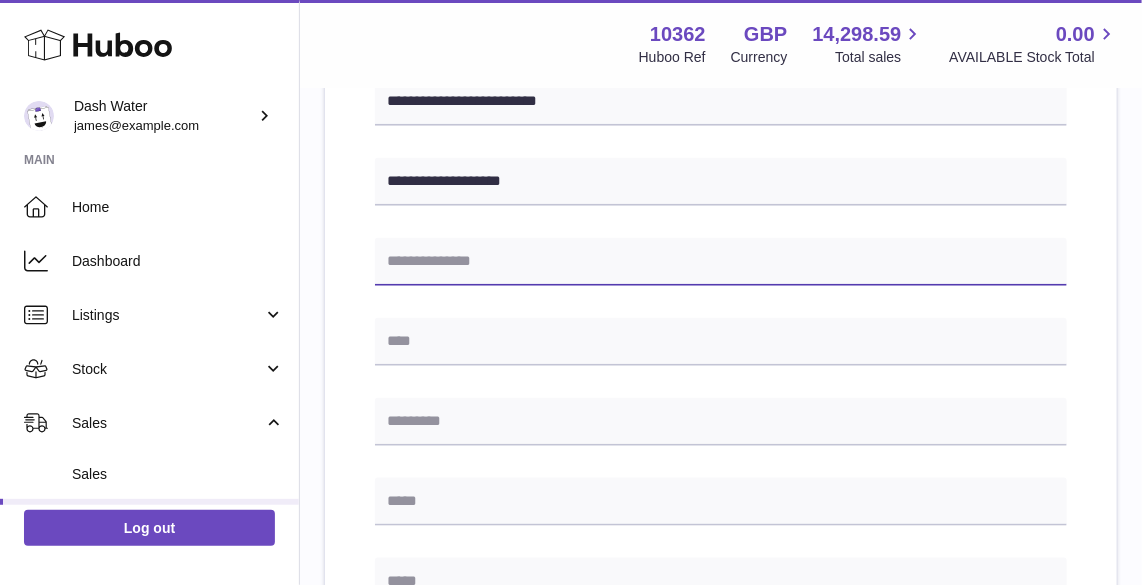 paste on "**********" 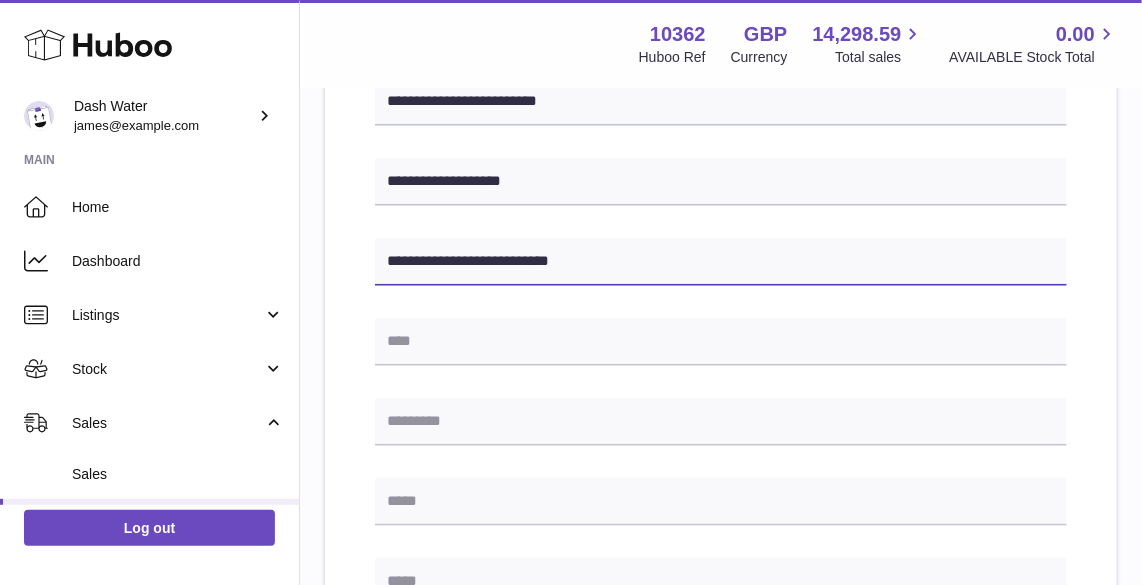 drag, startPoint x: 470, startPoint y: 256, endPoint x: 609, endPoint y: 264, distance: 139.23003 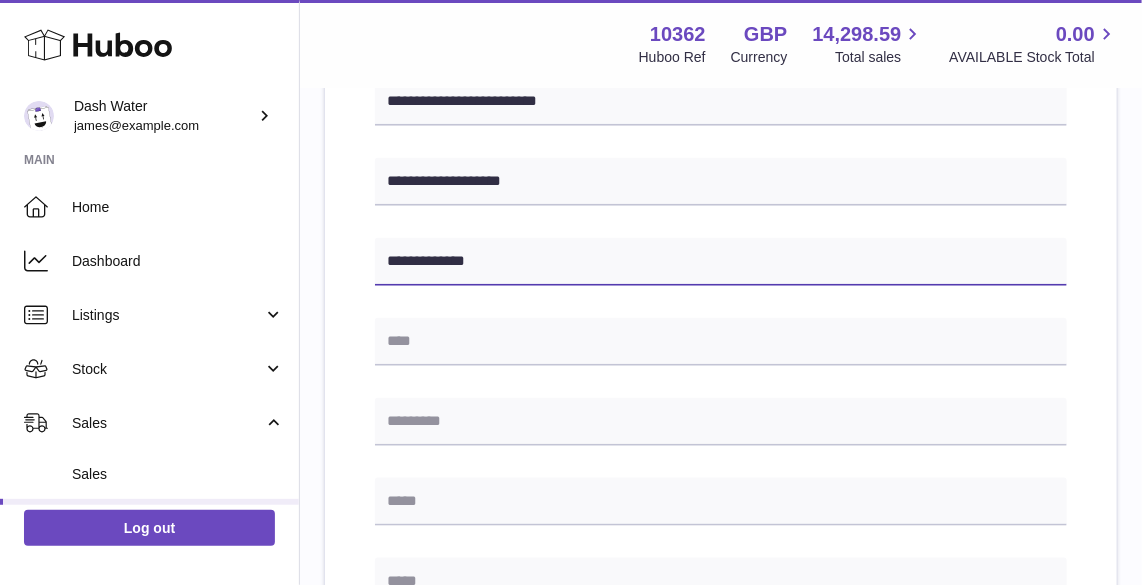 type on "**********" 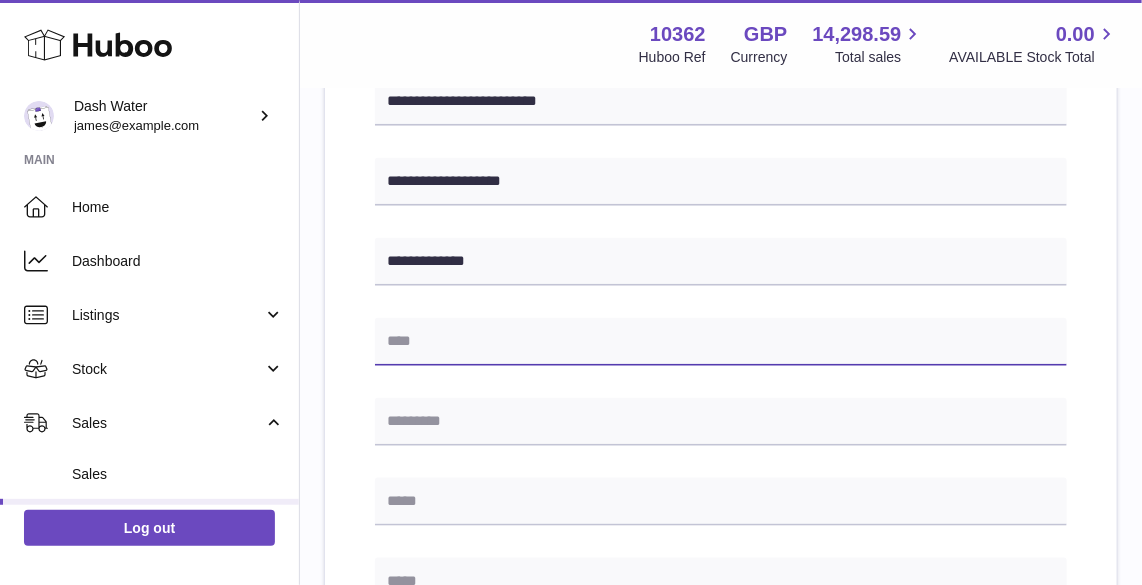 click at bounding box center [721, 342] 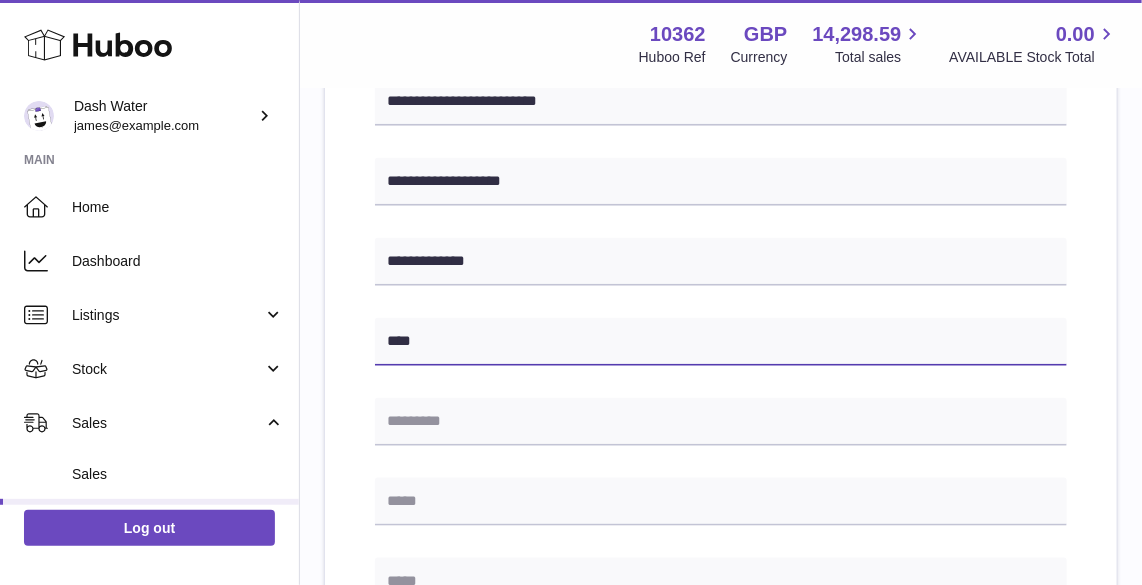type on "****" 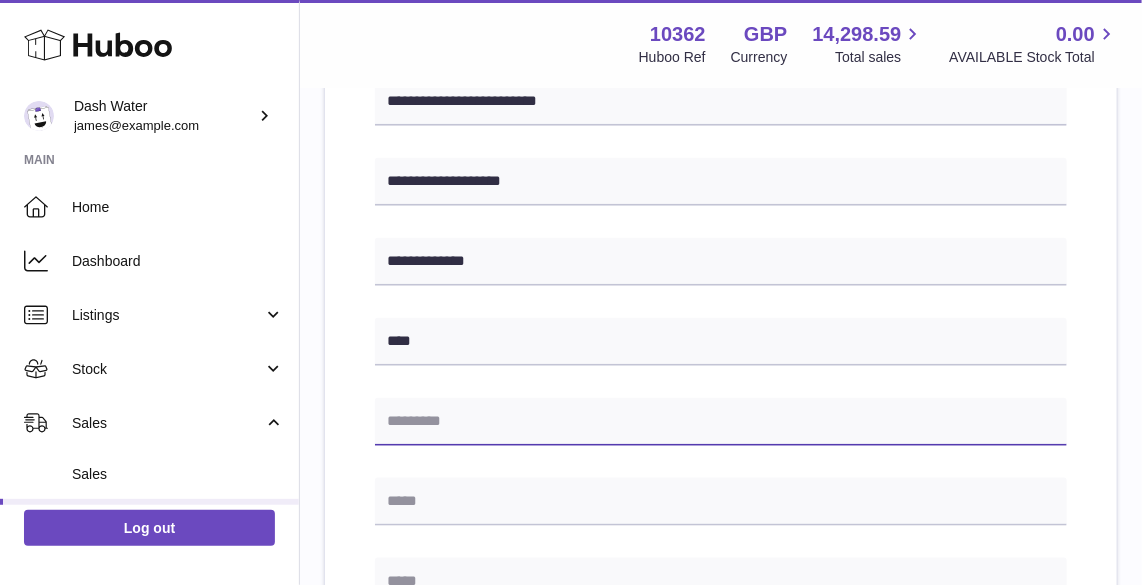 paste on "**********" 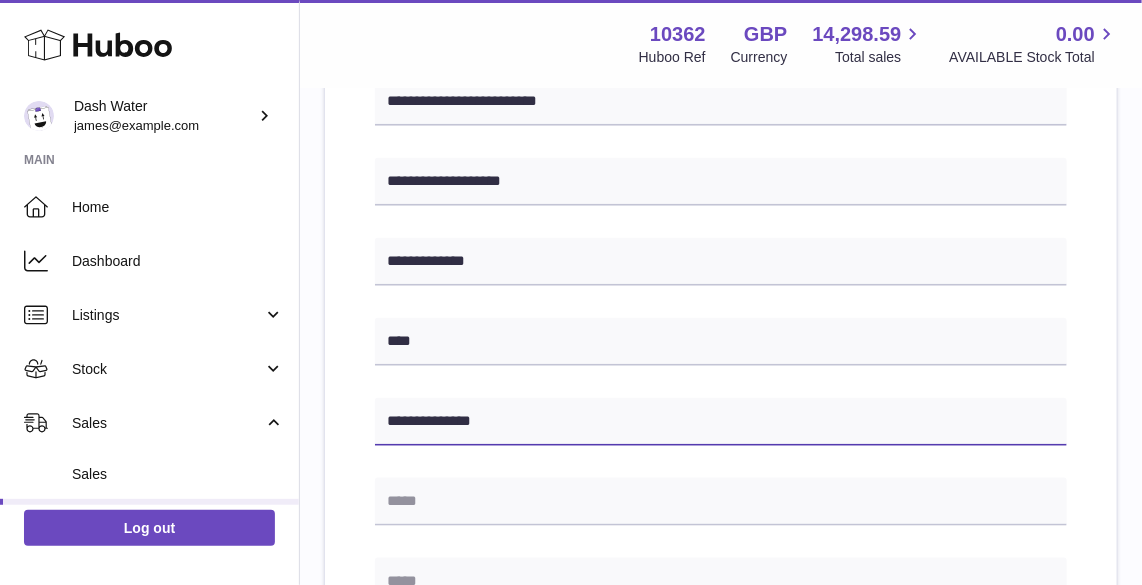 drag, startPoint x: 418, startPoint y: 419, endPoint x: 326, endPoint y: 417, distance: 92.021736 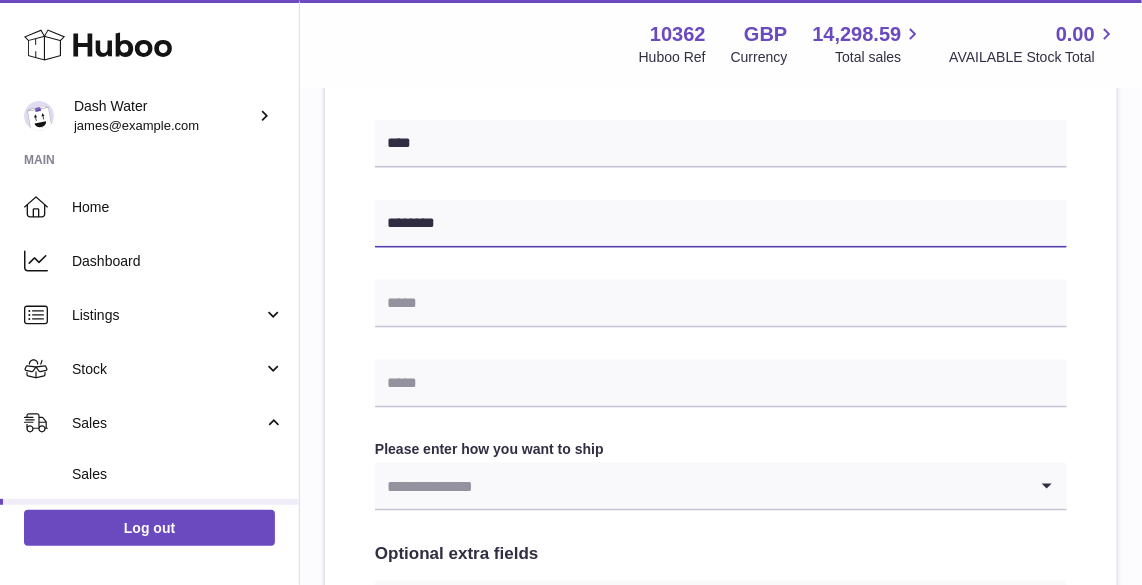 scroll, scrollTop: 812, scrollLeft: 0, axis: vertical 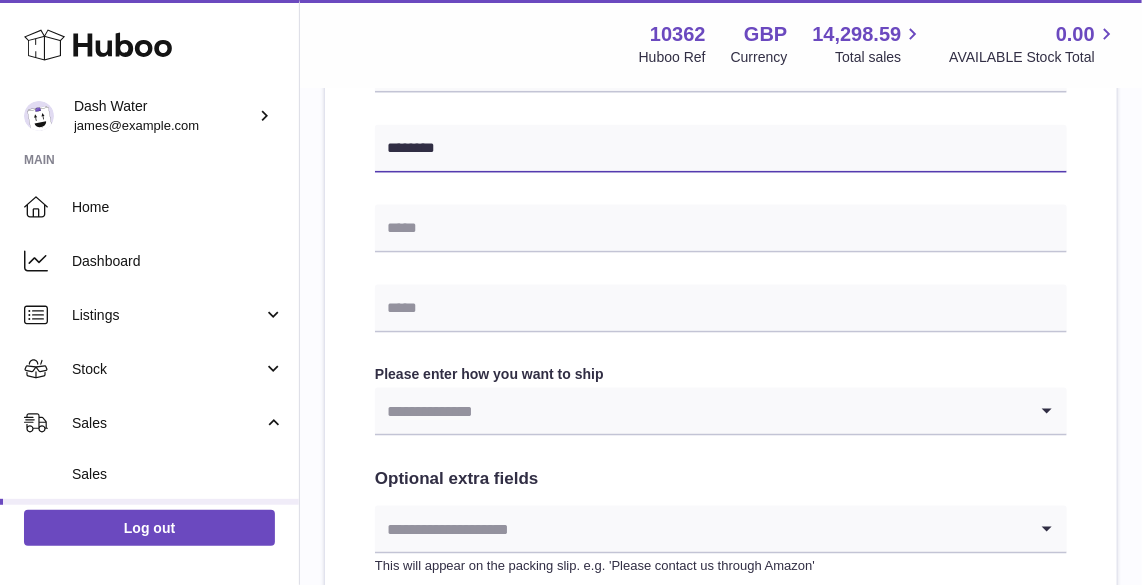 type on "********" 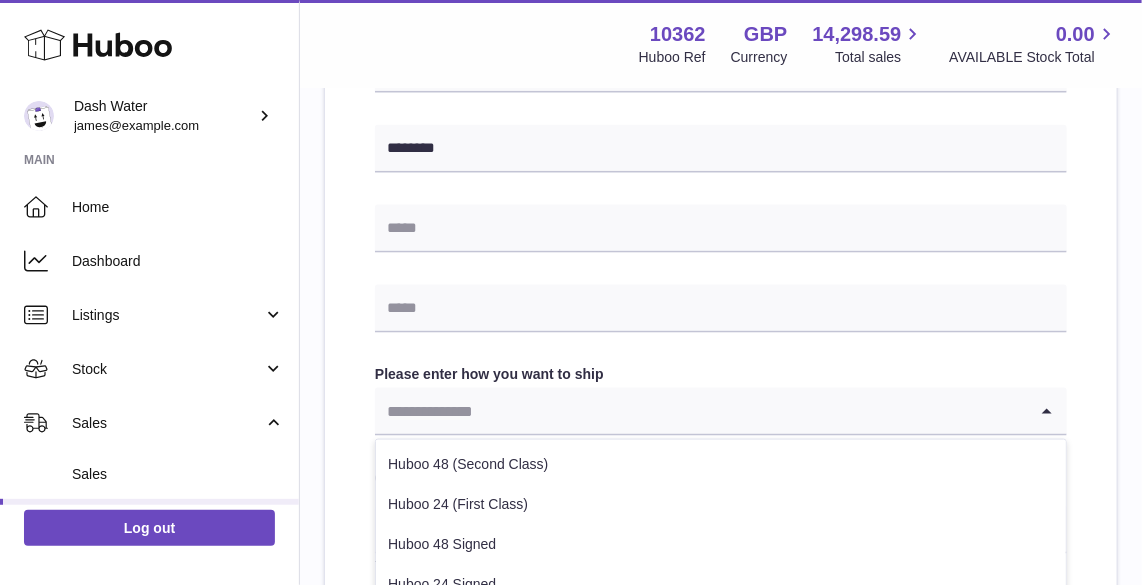 click at bounding box center [701, 411] 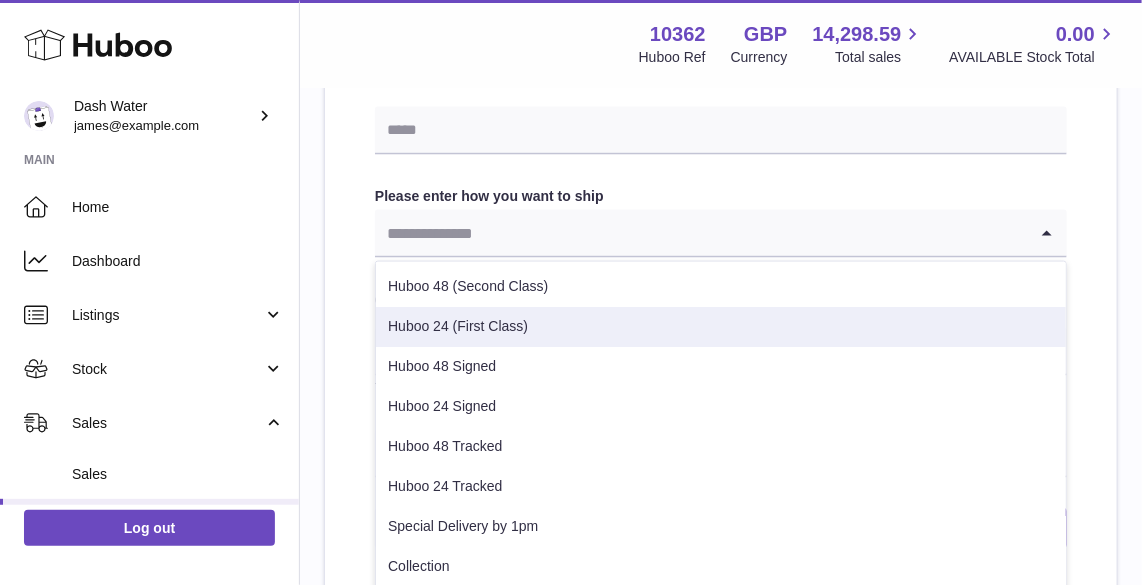 scroll, scrollTop: 993, scrollLeft: 0, axis: vertical 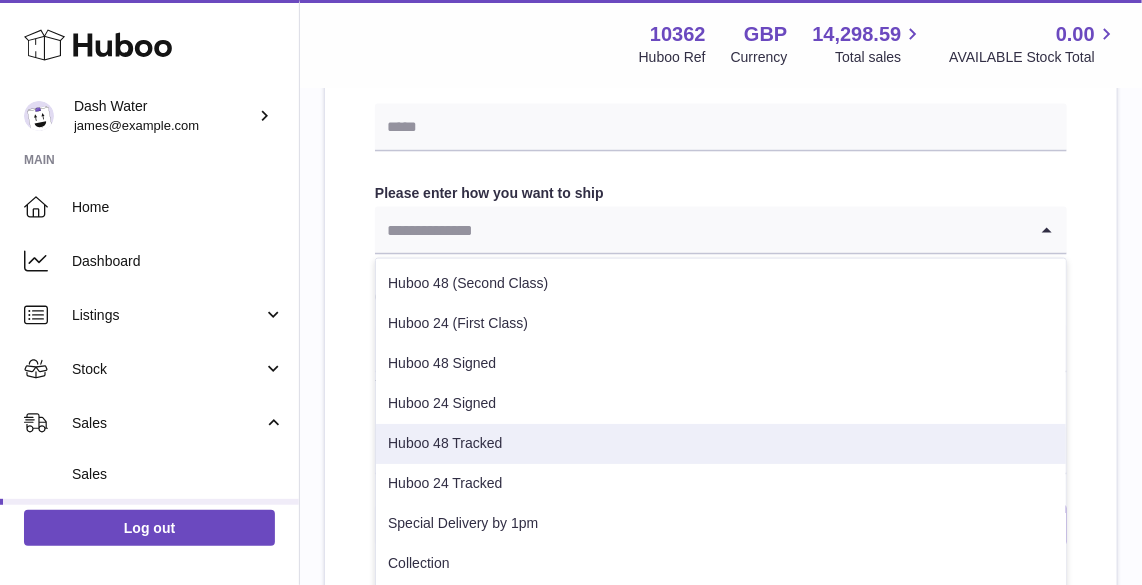 click on "Huboo 48 Tracked" at bounding box center [721, 444] 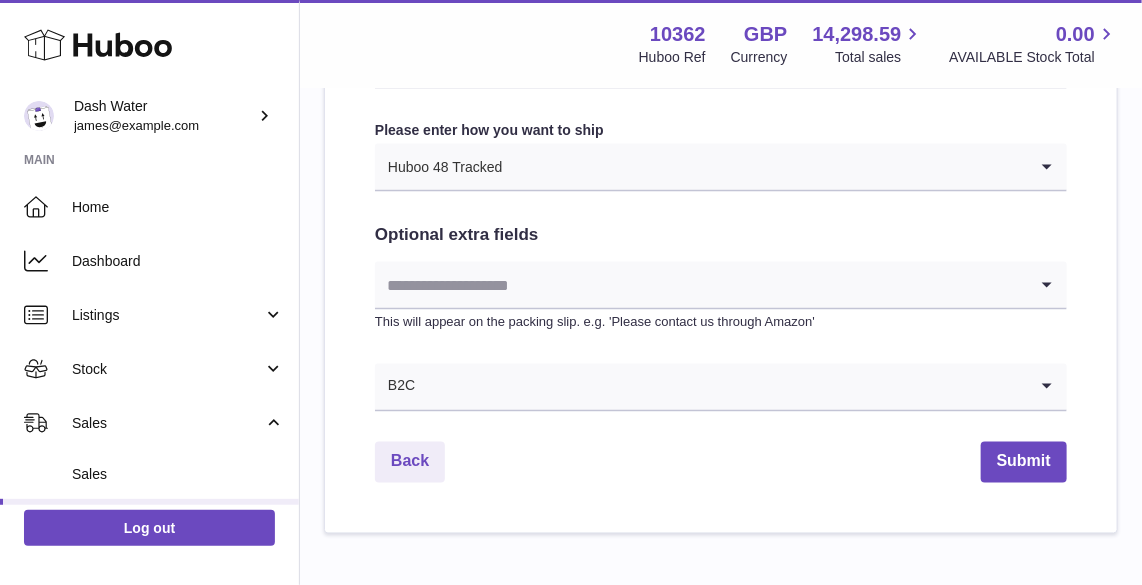 scroll, scrollTop: 1084, scrollLeft: 0, axis: vertical 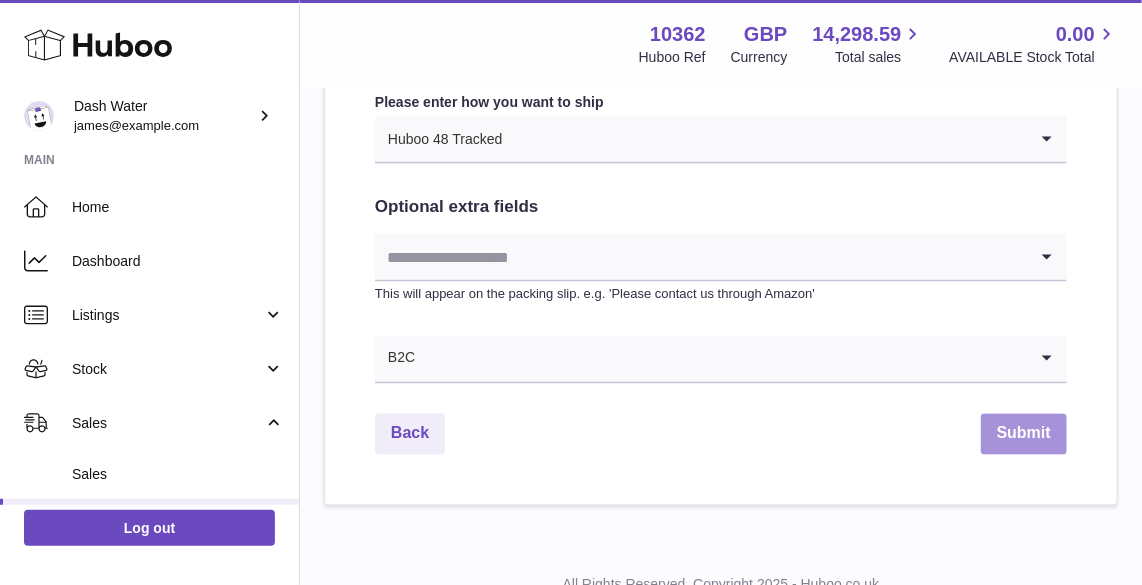 click on "Submit" at bounding box center [1024, 434] 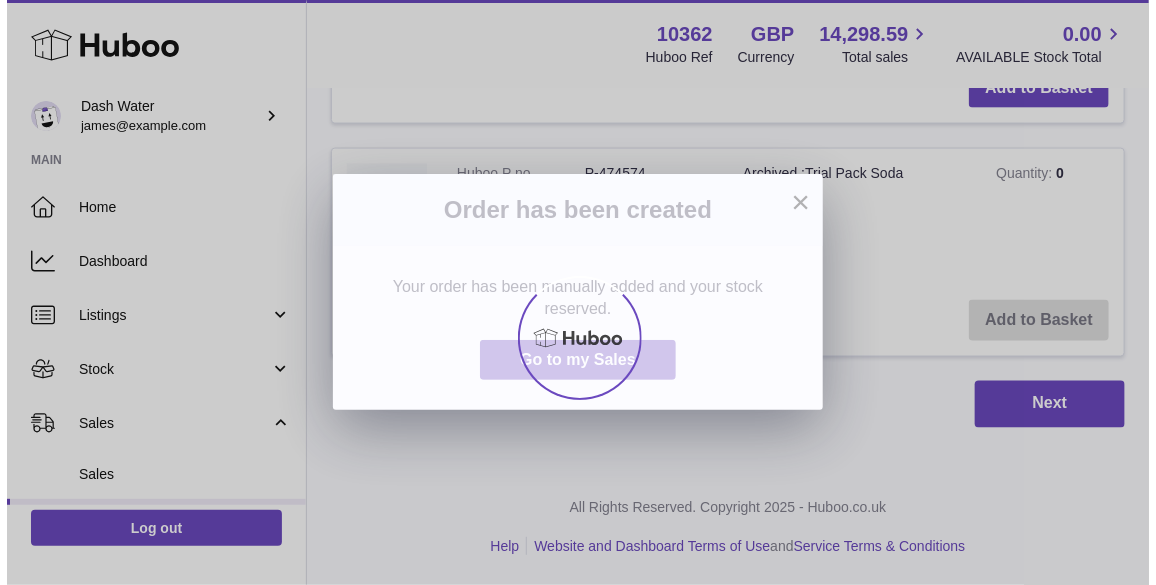 scroll, scrollTop: 0, scrollLeft: 0, axis: both 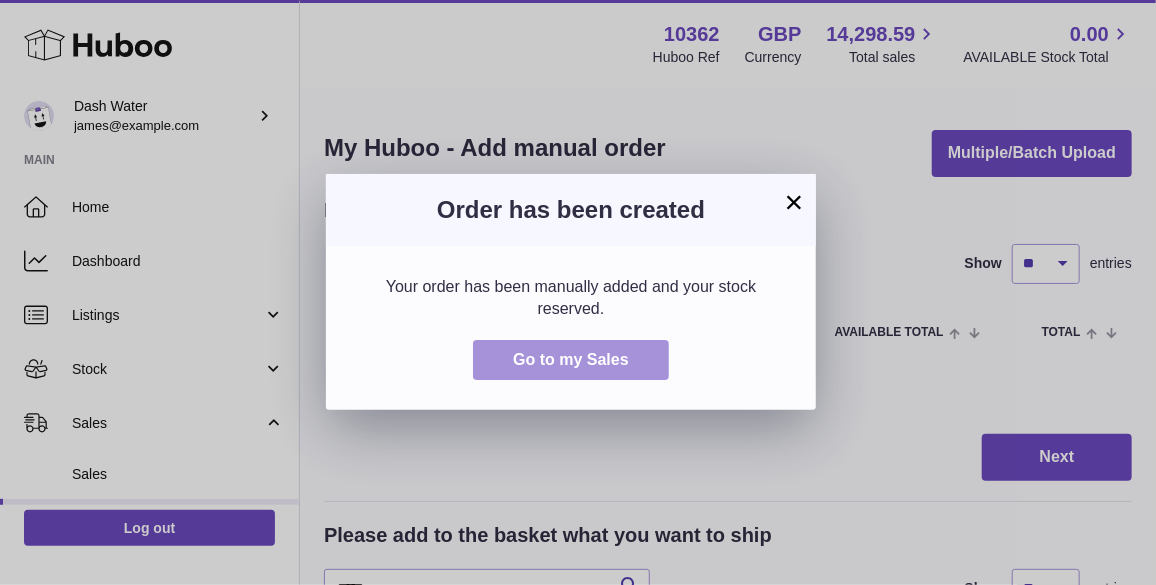click on "Go to my Sales" at bounding box center (571, 359) 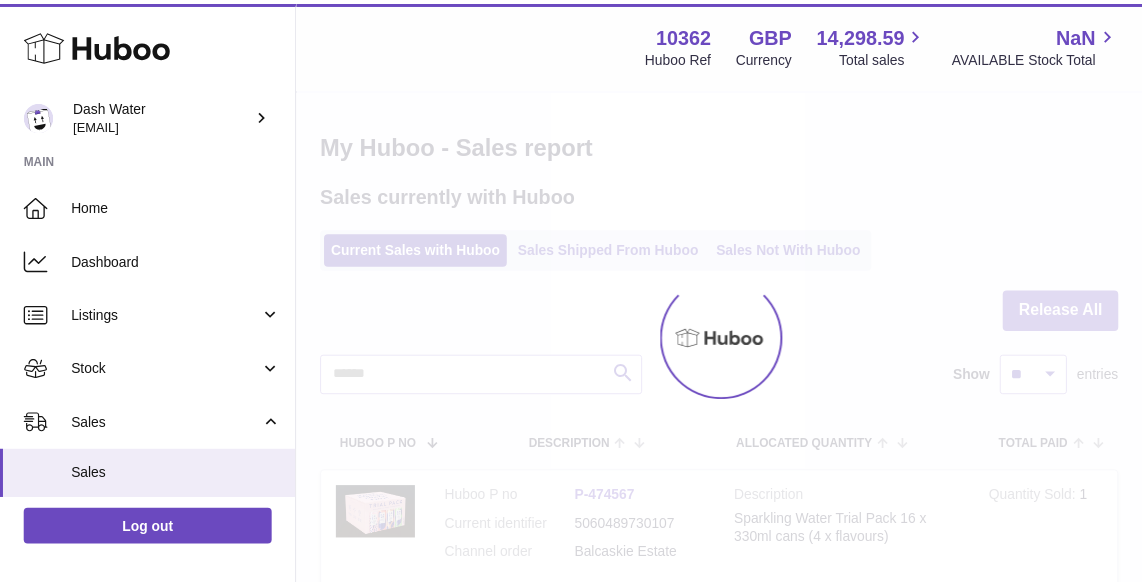 scroll, scrollTop: 0, scrollLeft: 0, axis: both 